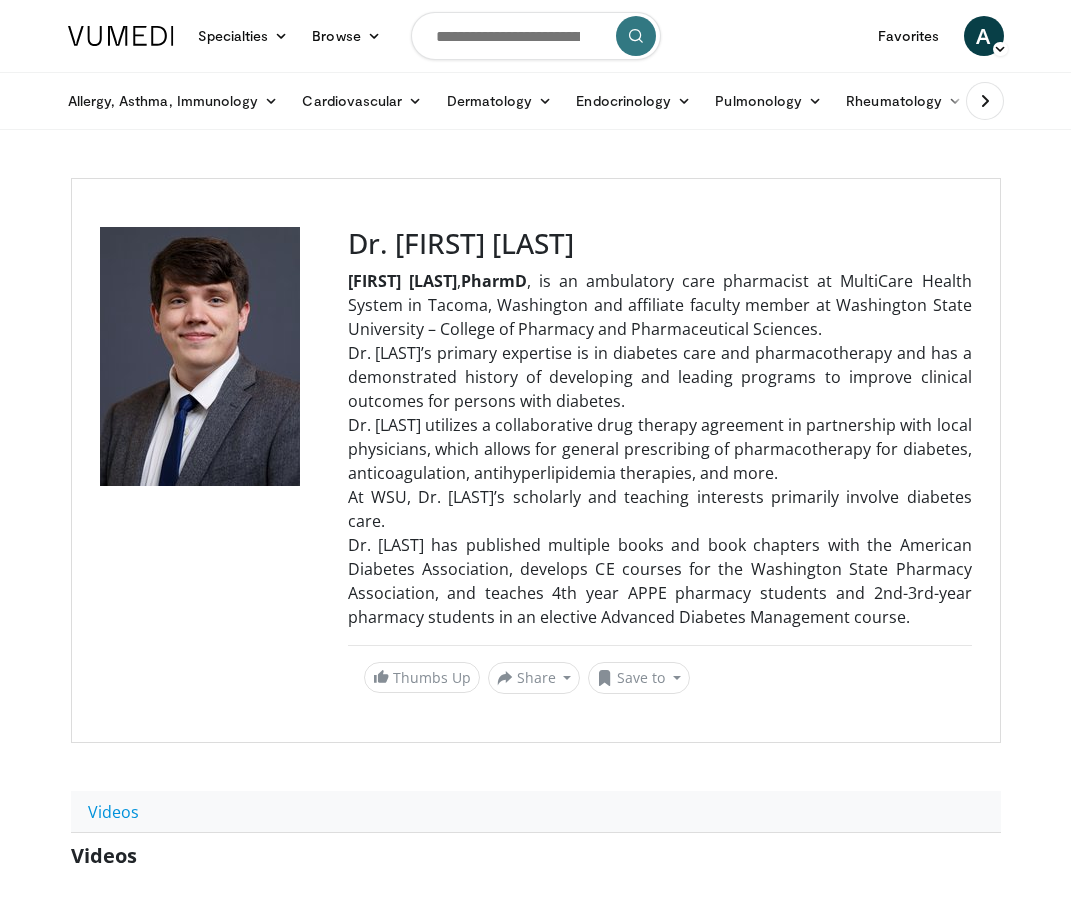 scroll, scrollTop: 0, scrollLeft: 0, axis: both 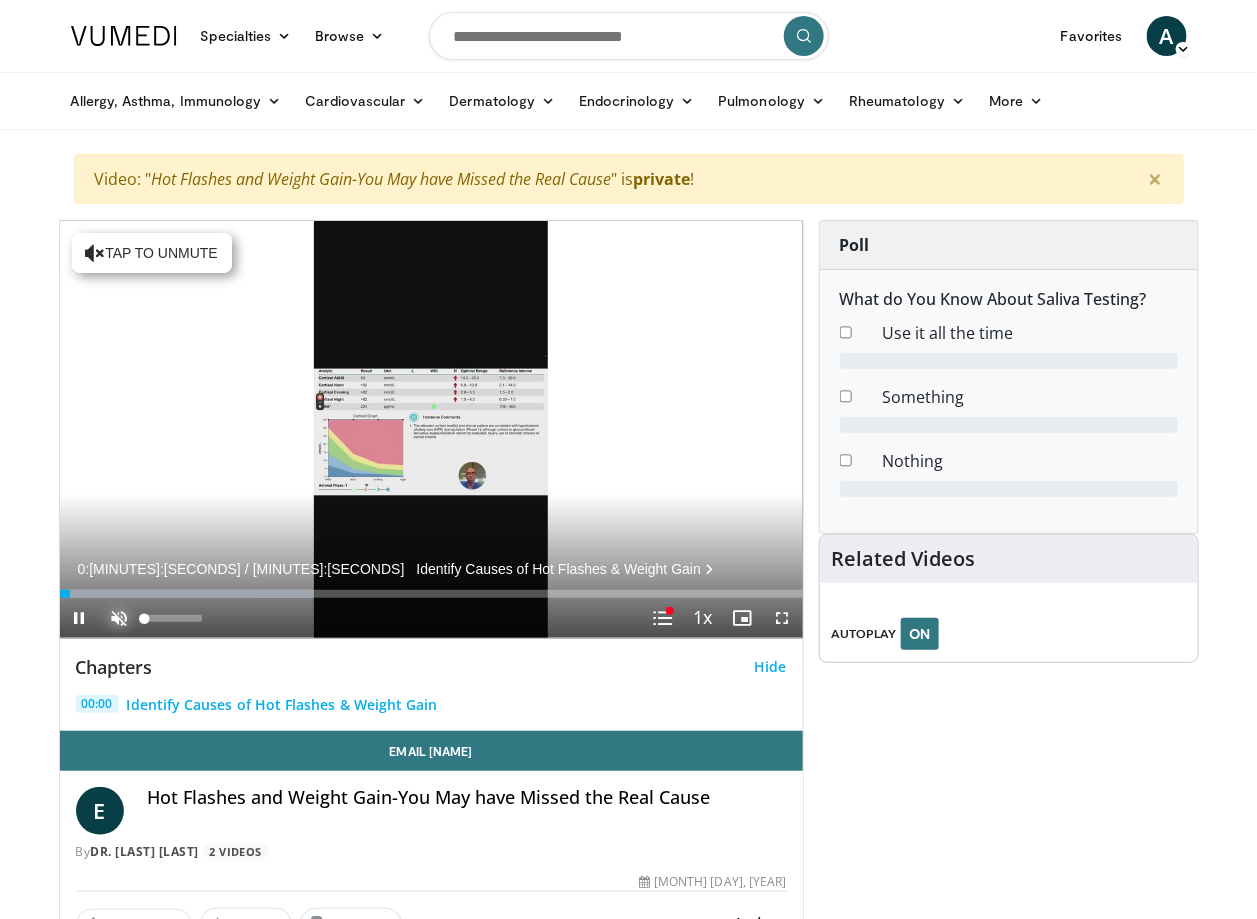 click at bounding box center (120, 618) 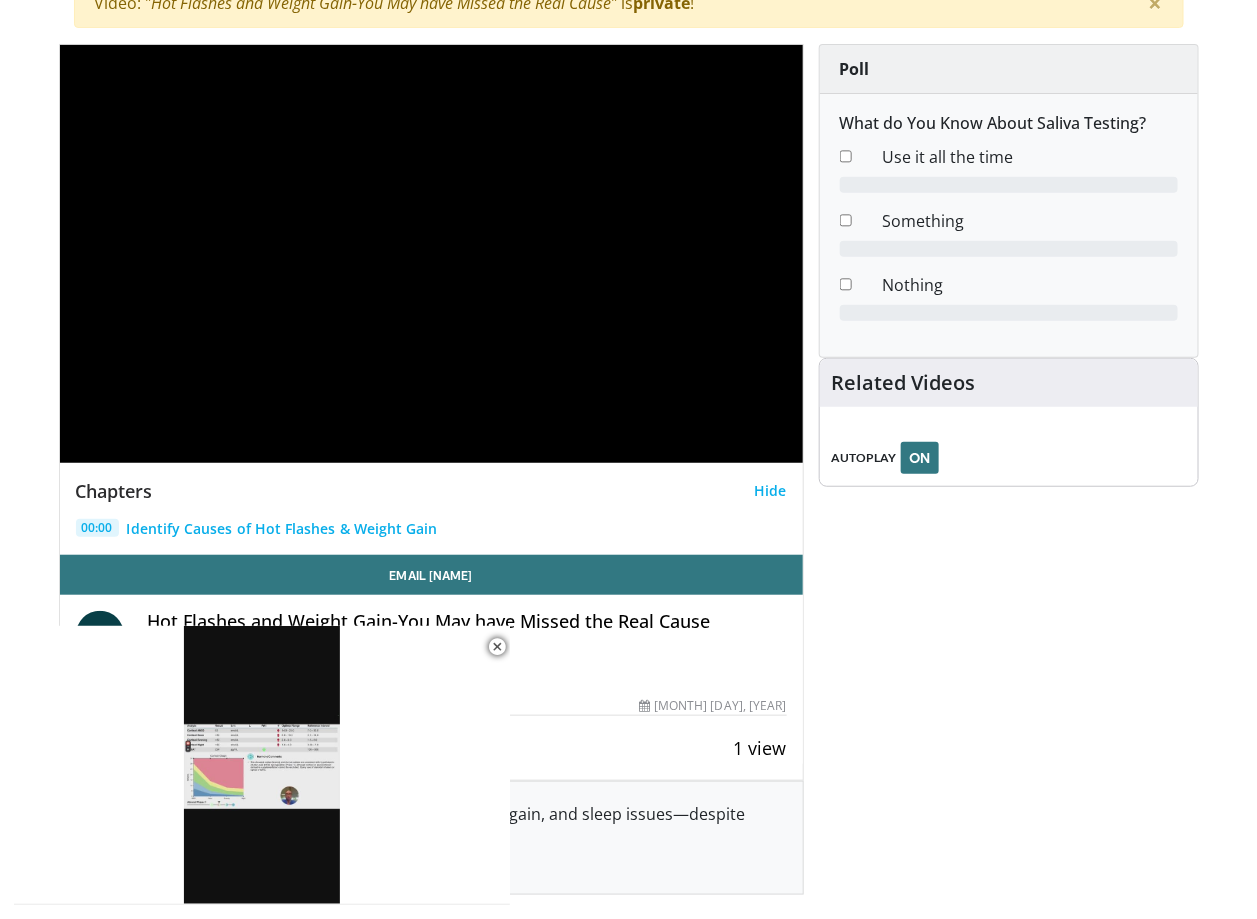 scroll, scrollTop: 562, scrollLeft: 0, axis: vertical 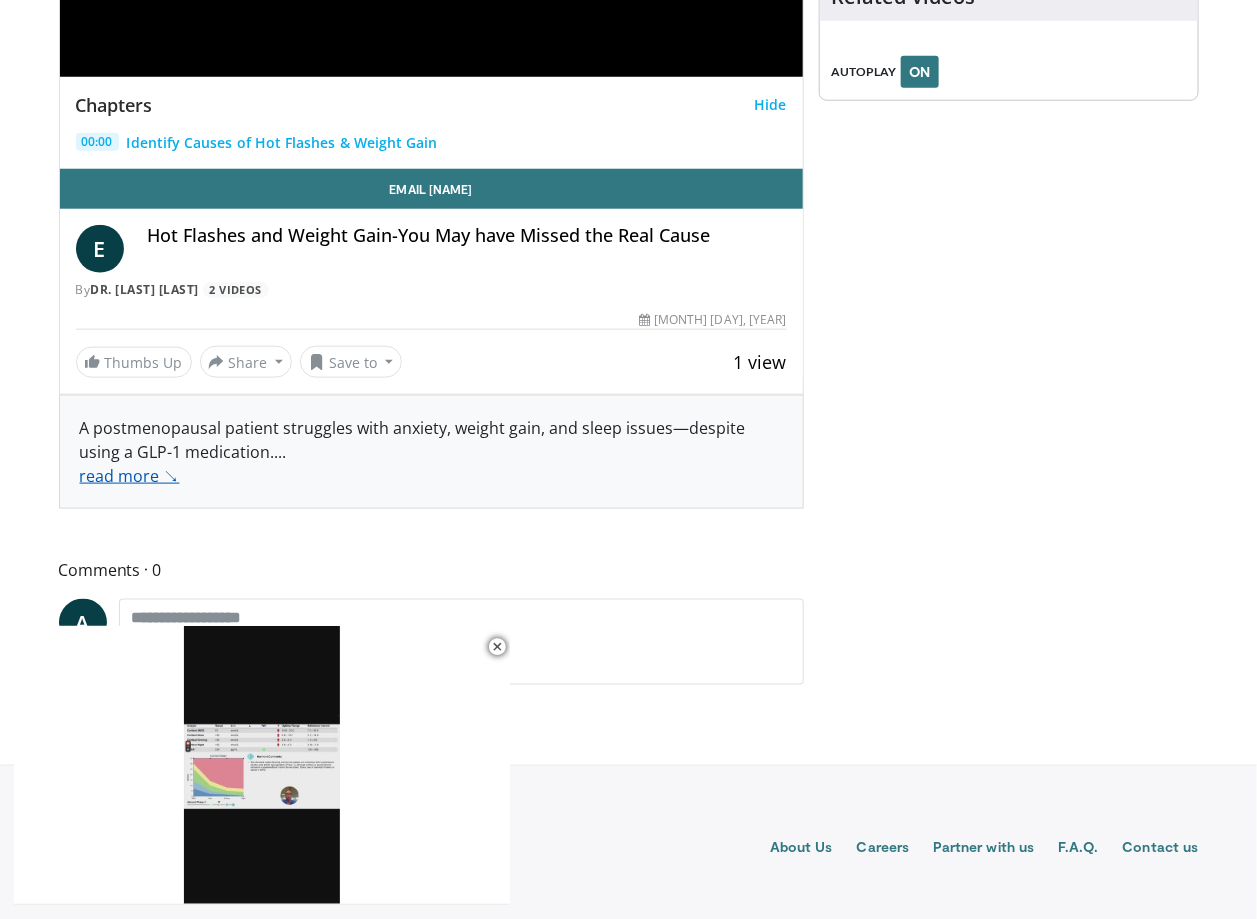 click on "read more ↘" at bounding box center [130, 476] 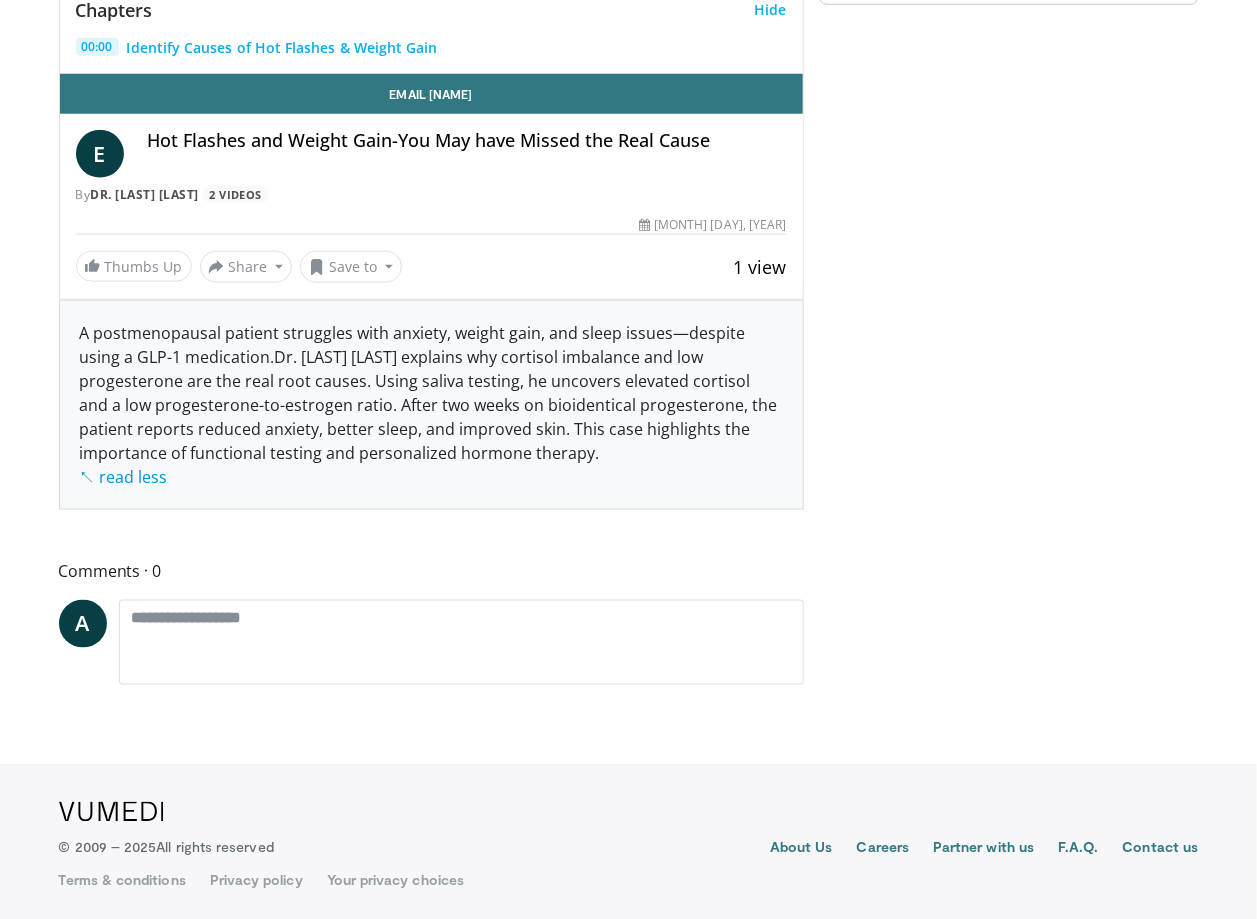 scroll, scrollTop: 0, scrollLeft: 0, axis: both 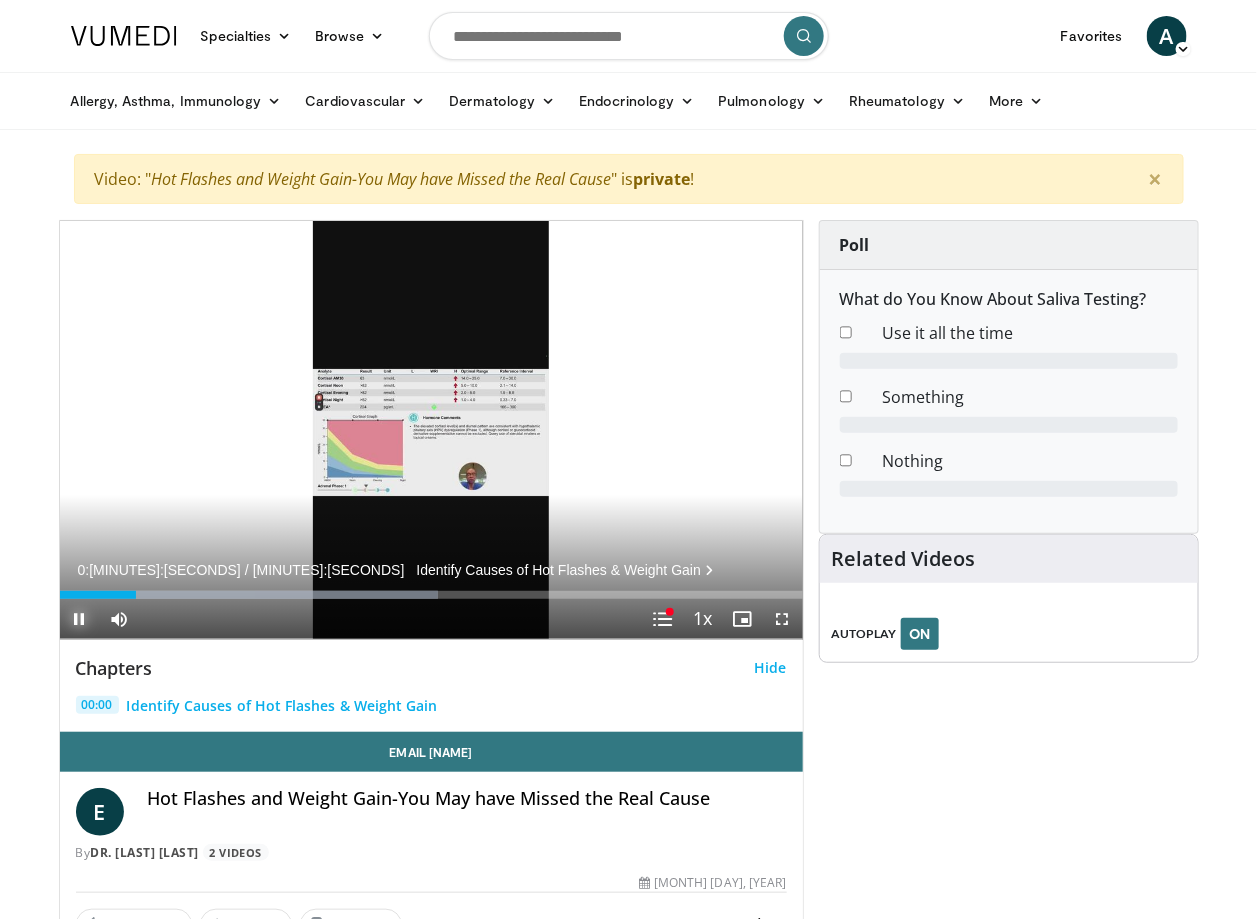 click at bounding box center [80, 619] 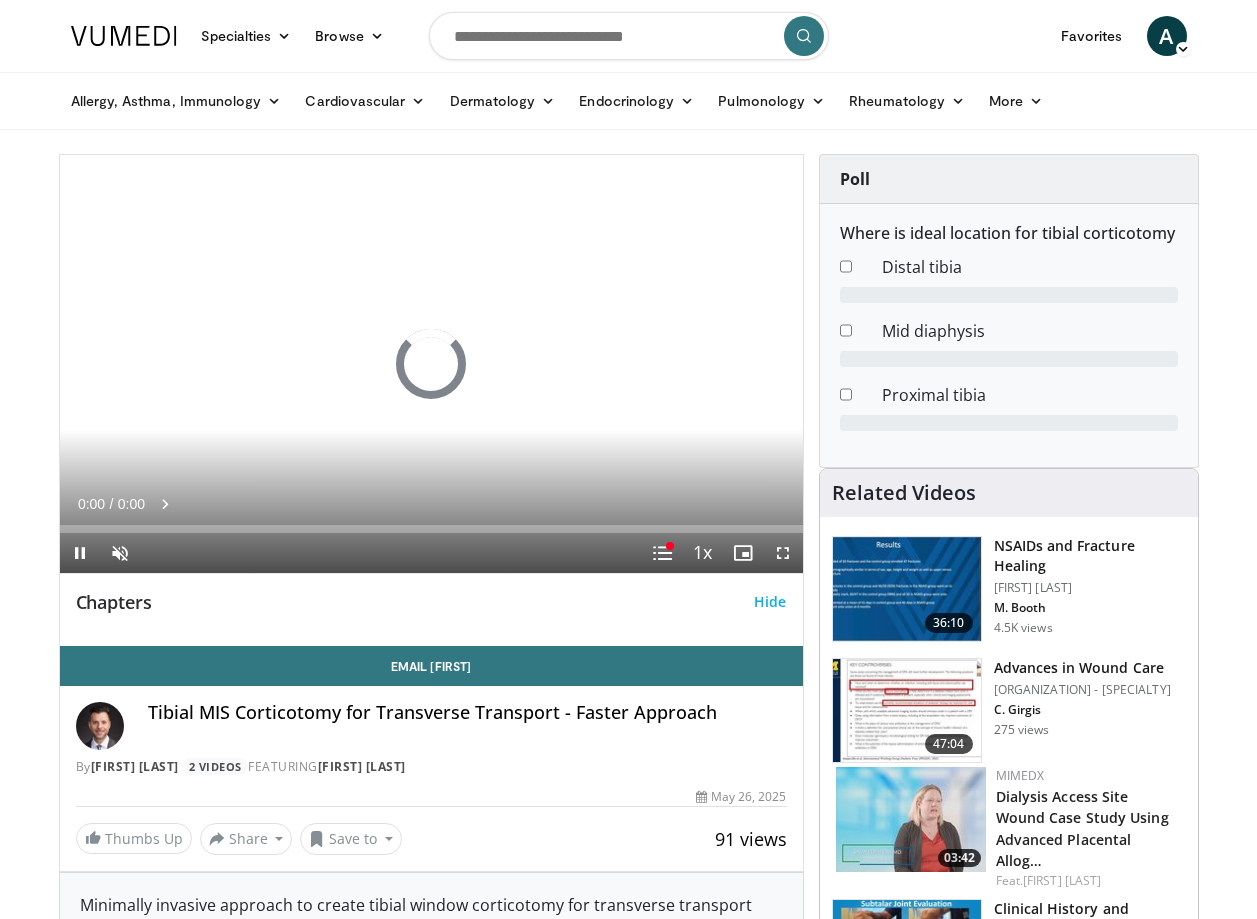 scroll, scrollTop: 0, scrollLeft: 0, axis: both 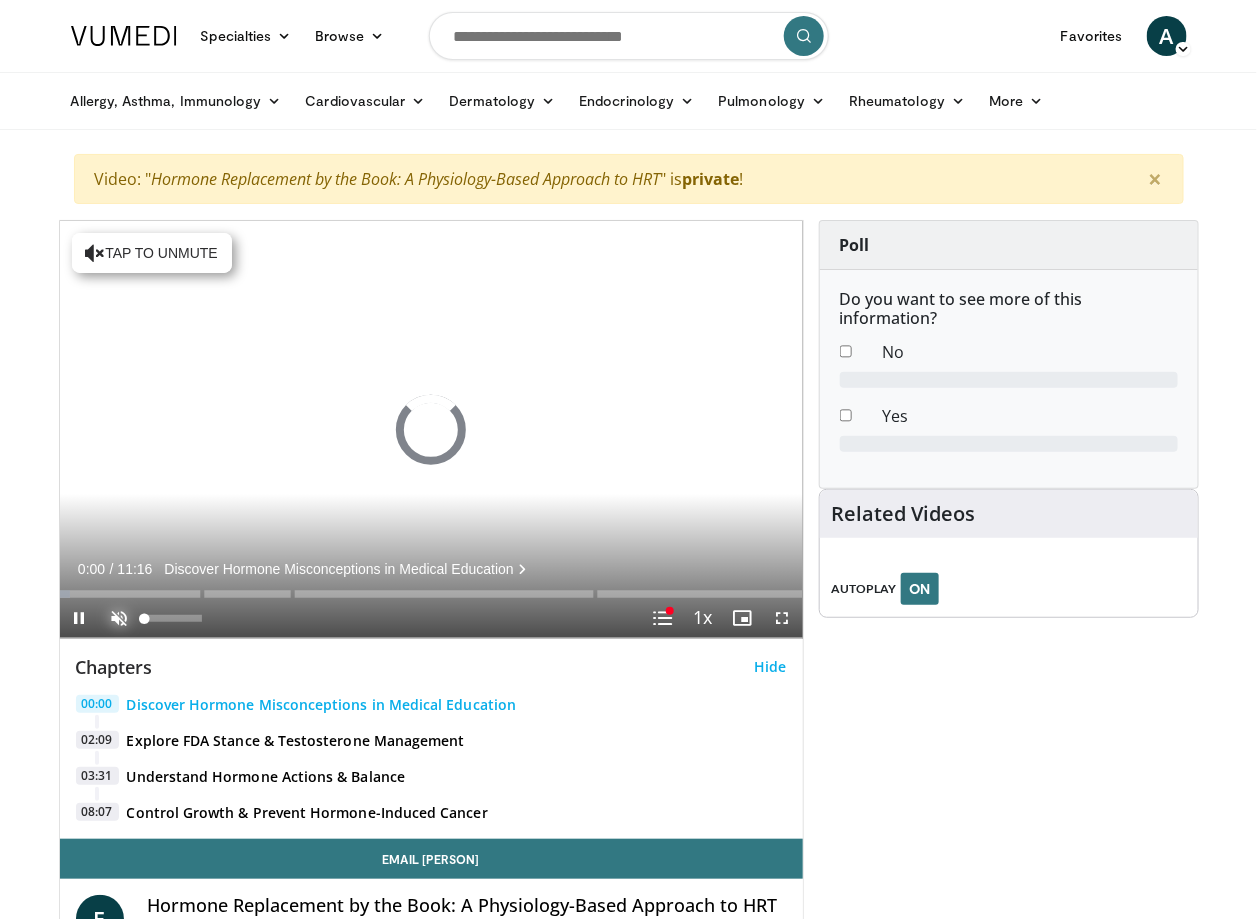 click at bounding box center [120, 618] 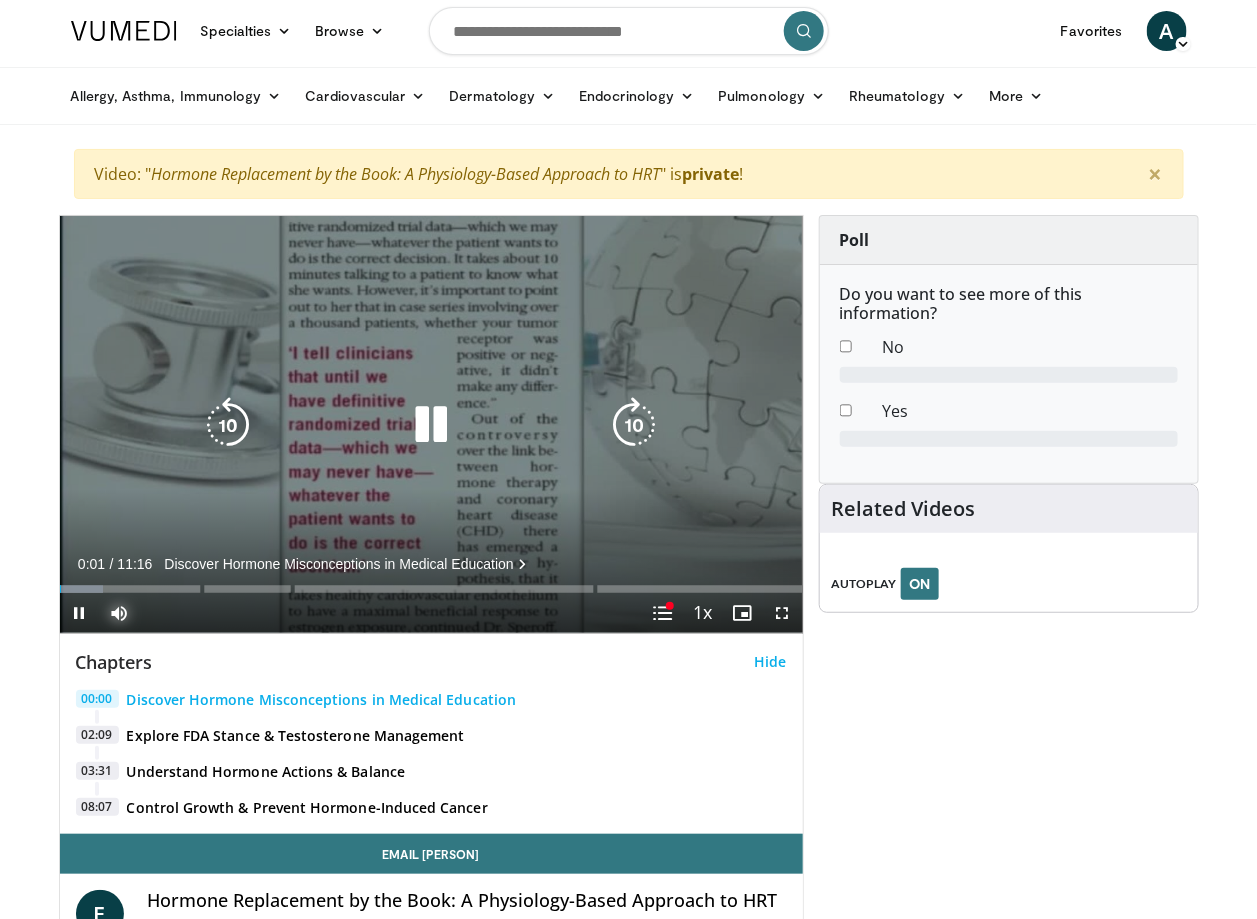 scroll, scrollTop: 10, scrollLeft: 0, axis: vertical 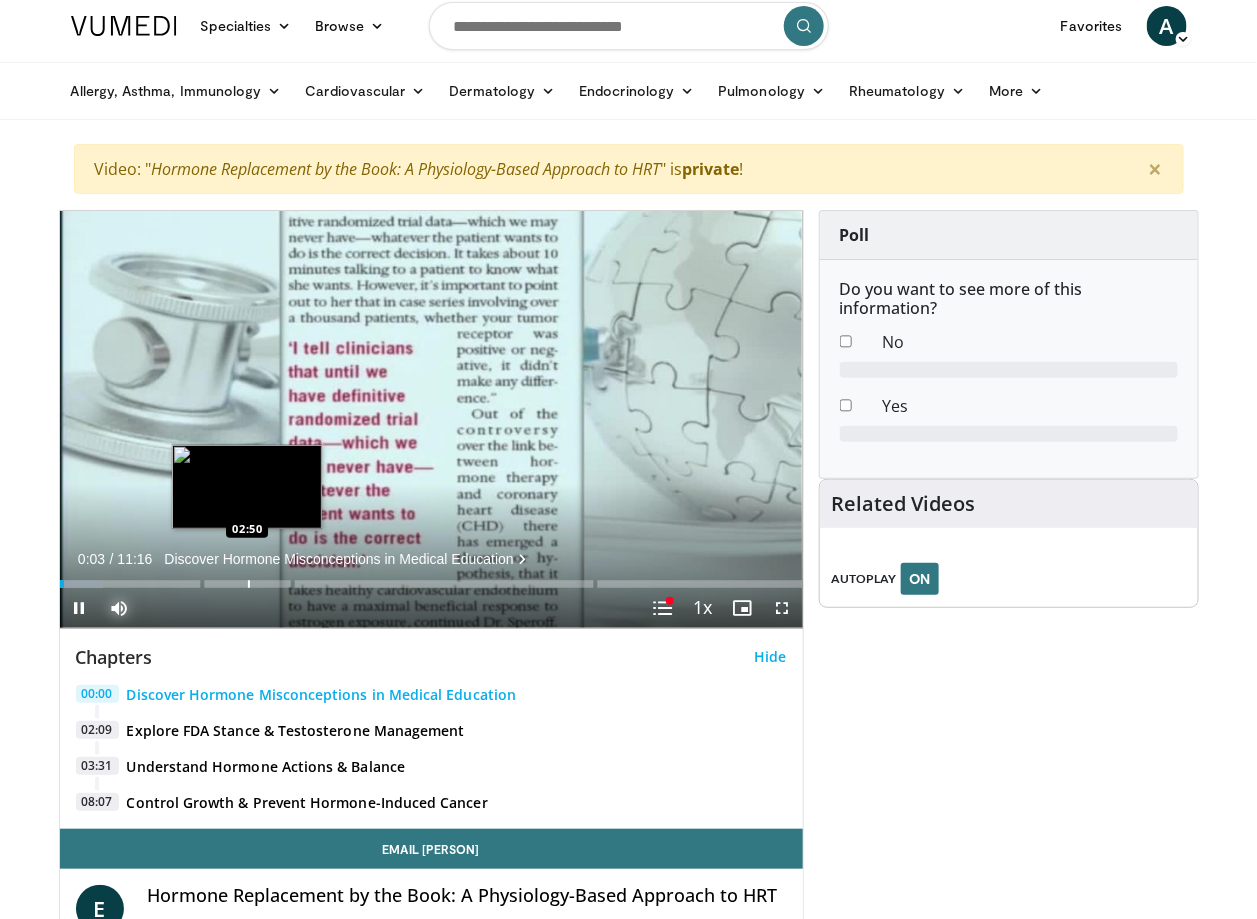 click on "Loaded :  5.89% 00:03 02:50" at bounding box center (431, 578) 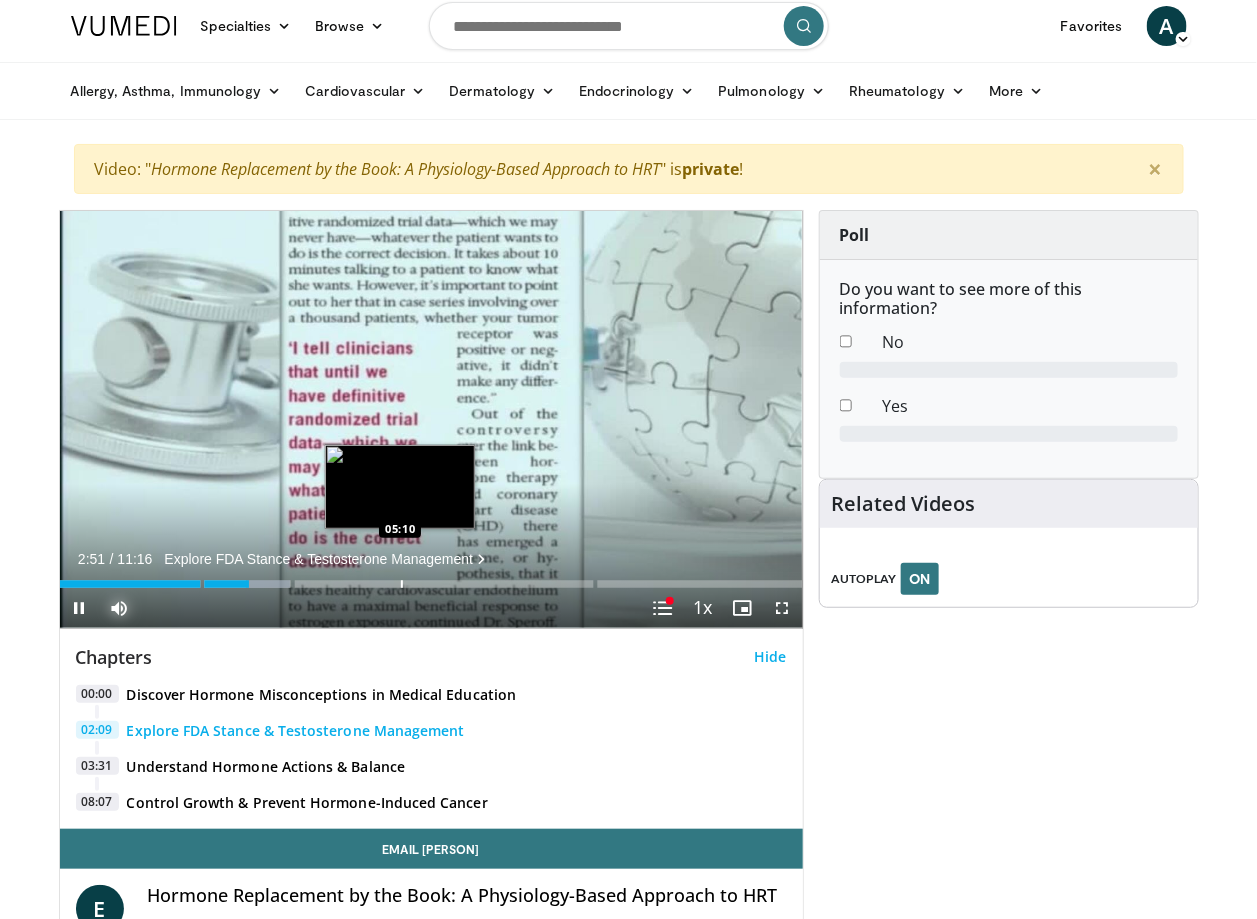 click on "Loaded :  30.98% 02:52 05:10" at bounding box center [431, 578] 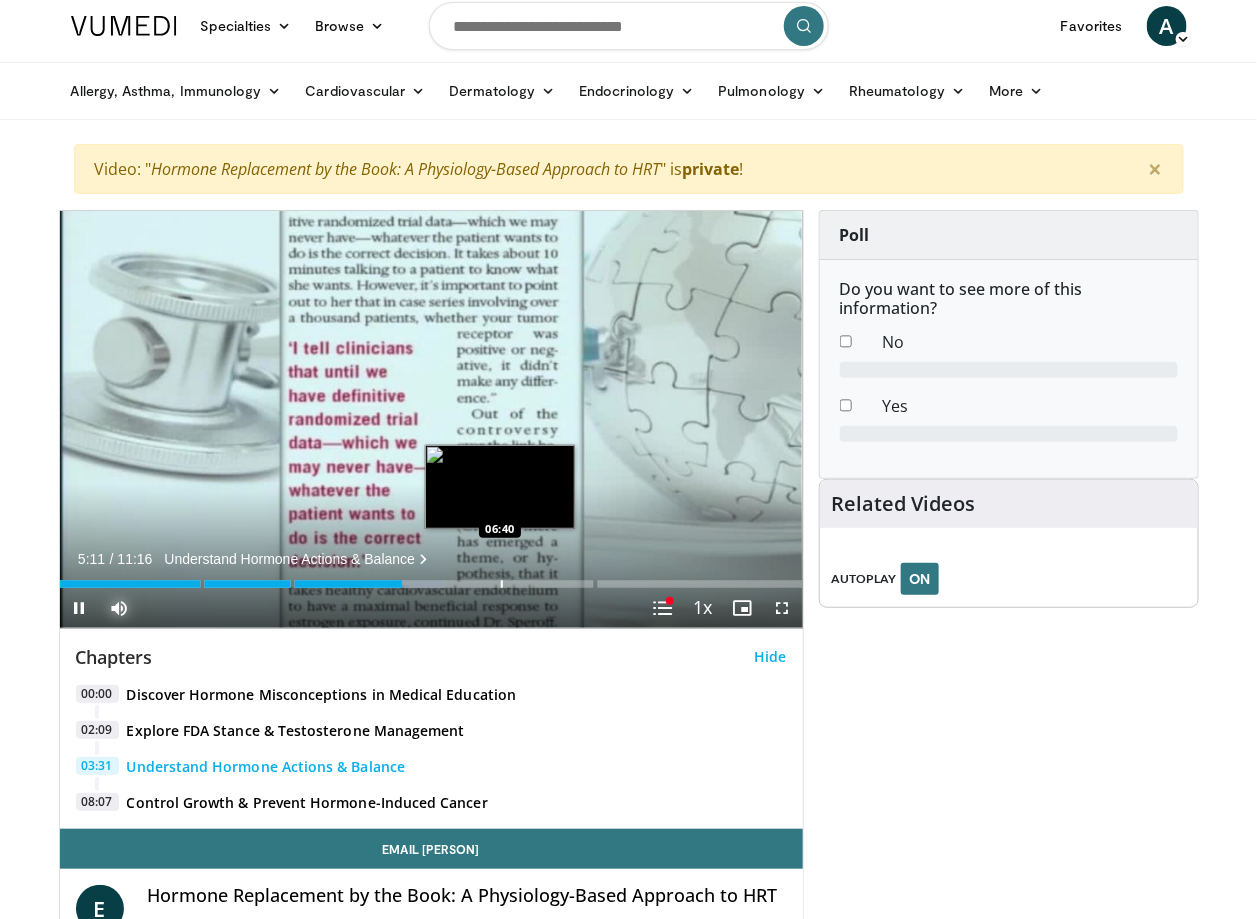 click at bounding box center [502, 584] 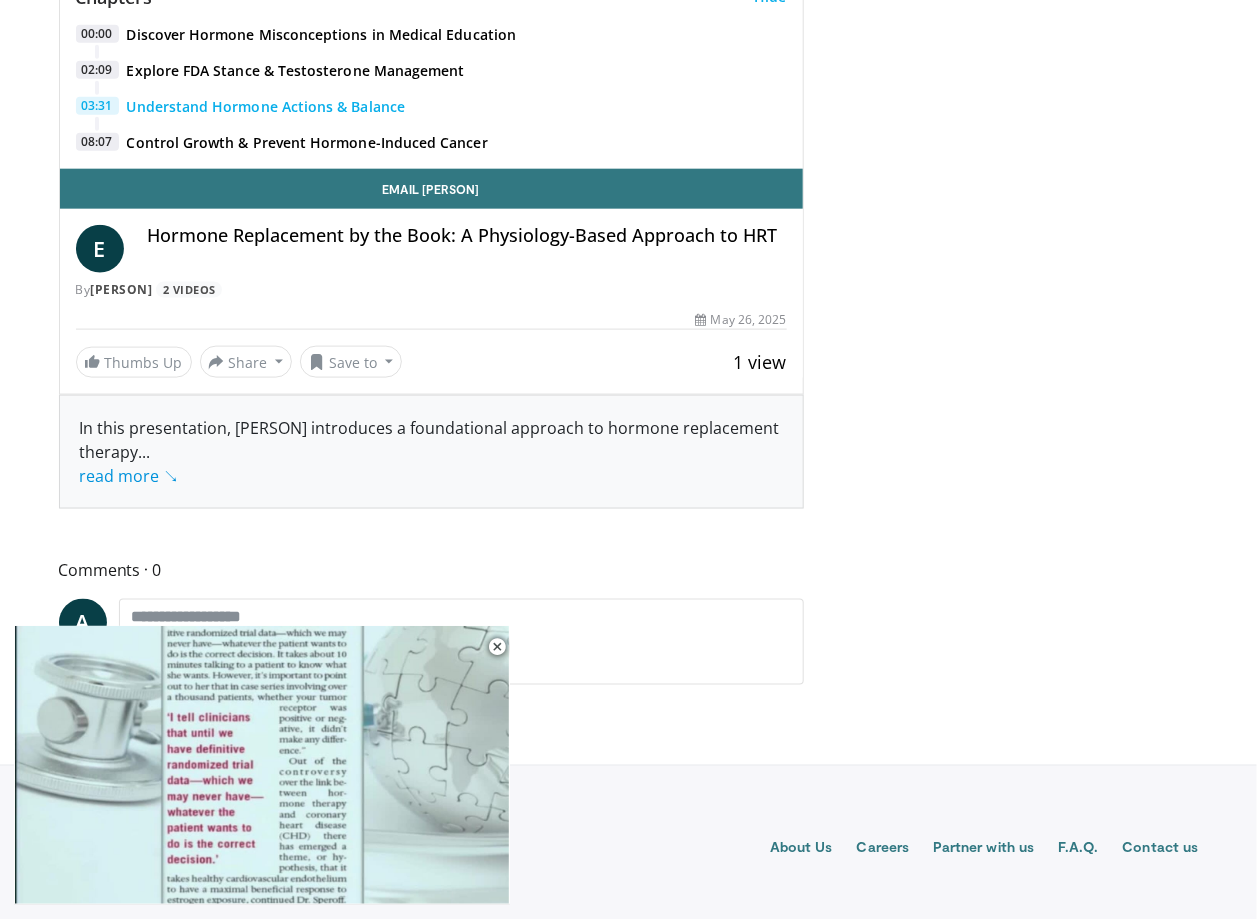 scroll, scrollTop: 0, scrollLeft: 0, axis: both 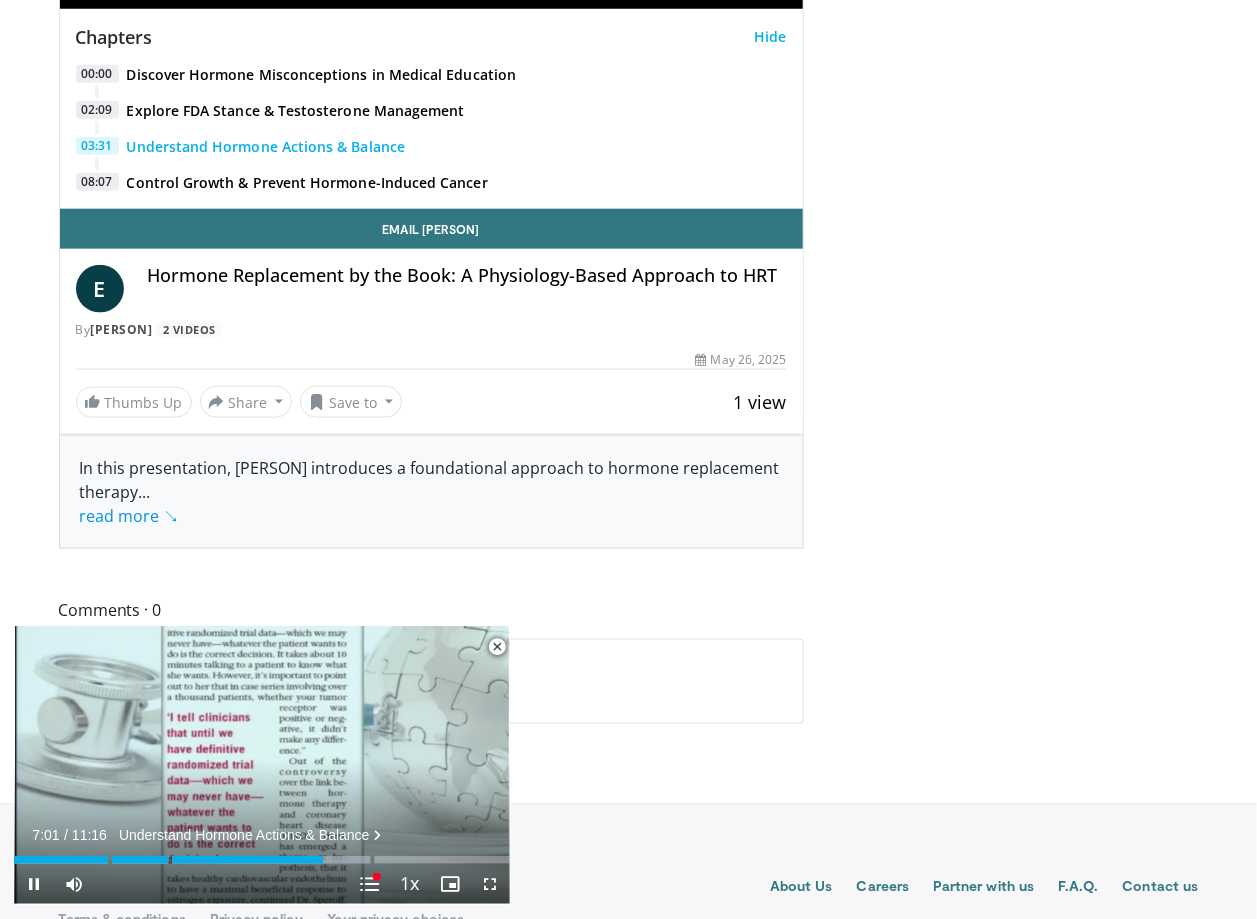 click at bounding box center (497, 647) 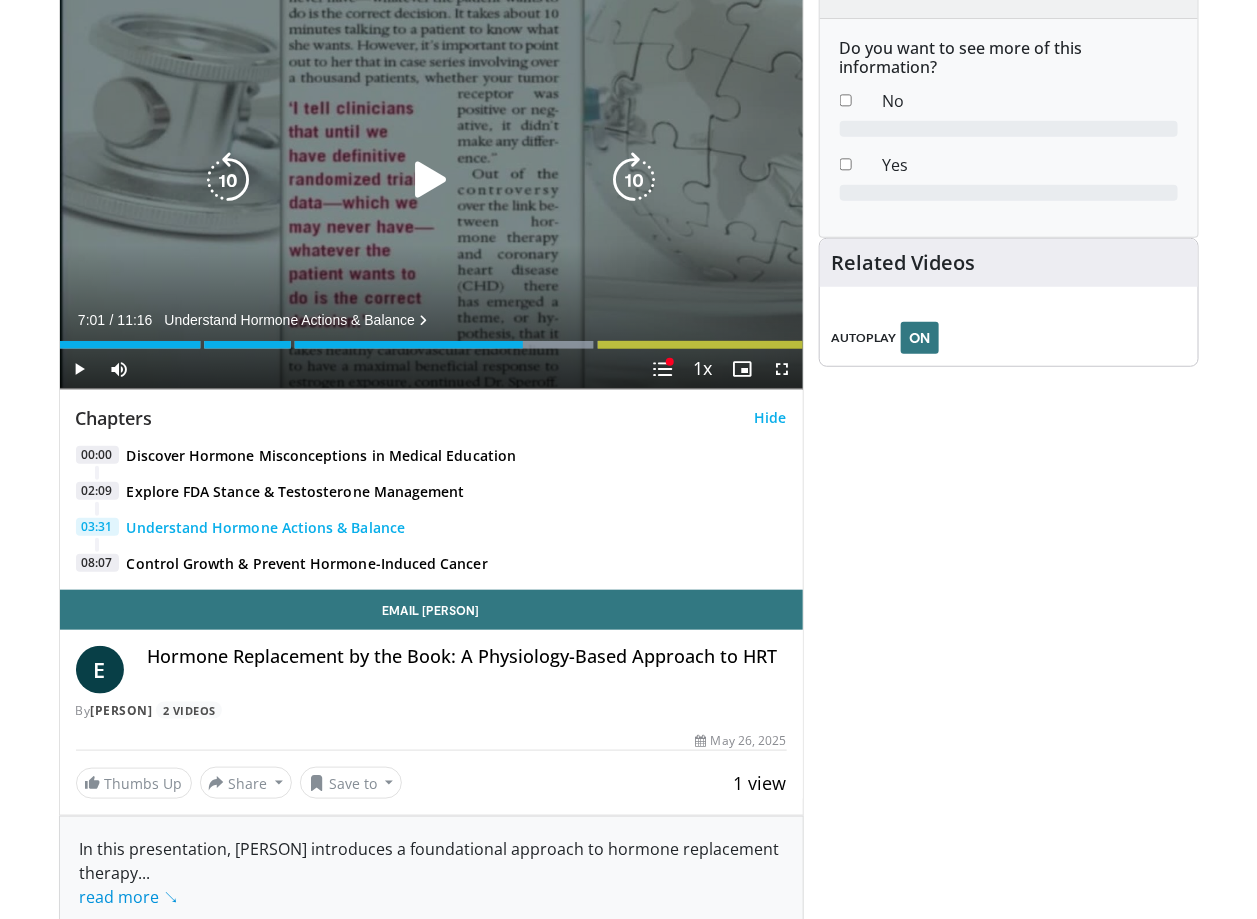 scroll, scrollTop: 0, scrollLeft: 0, axis: both 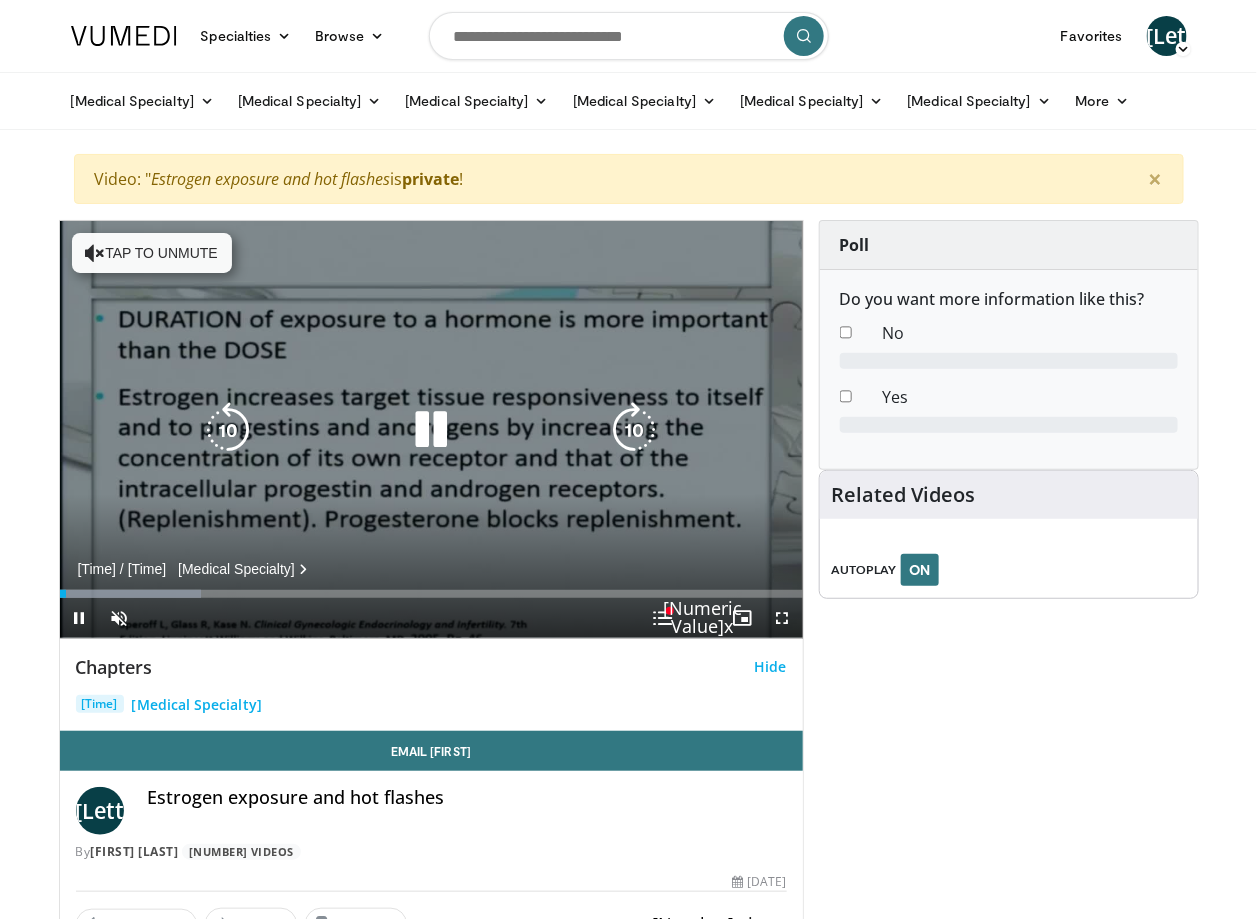 click on "Tap to unmute" at bounding box center (152, 253) 